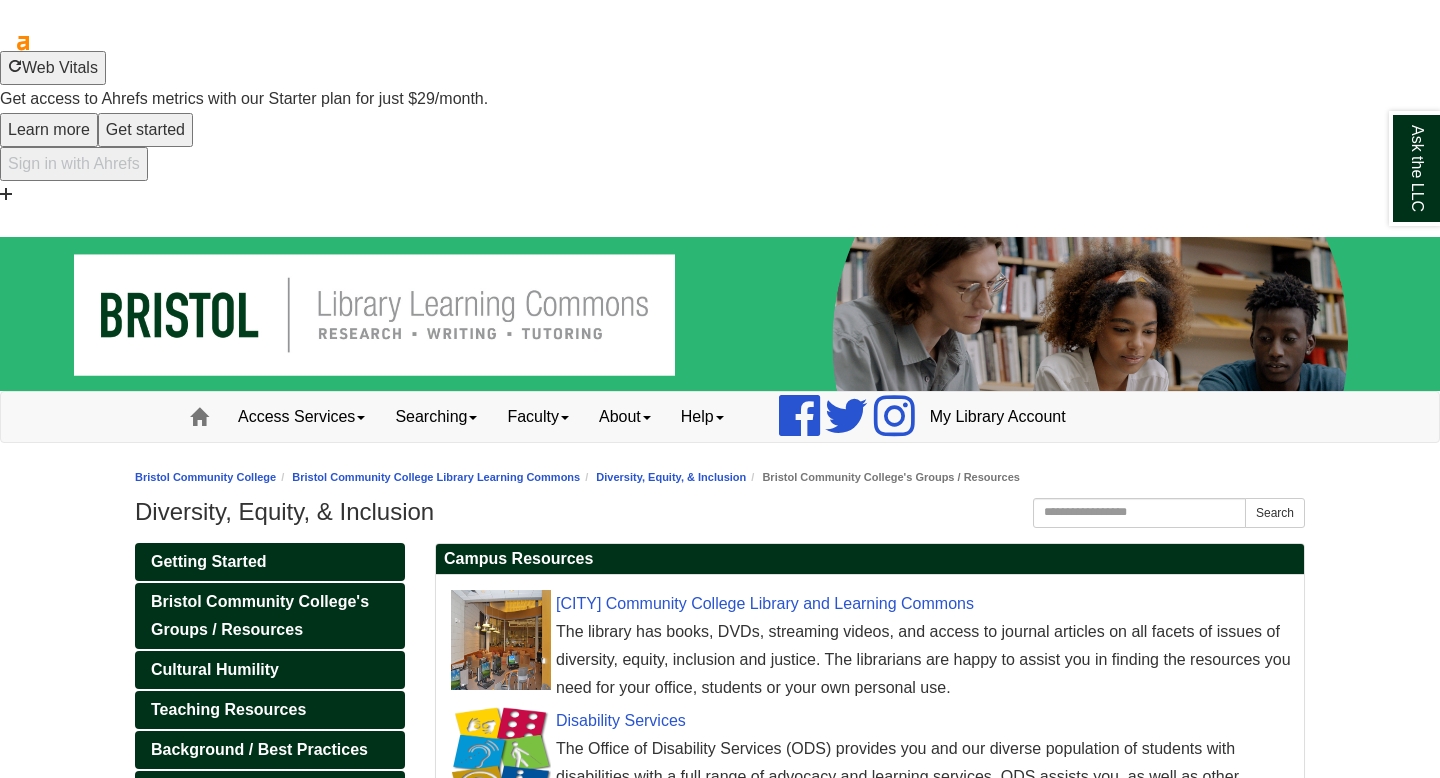 scroll, scrollTop: 0, scrollLeft: 0, axis: both 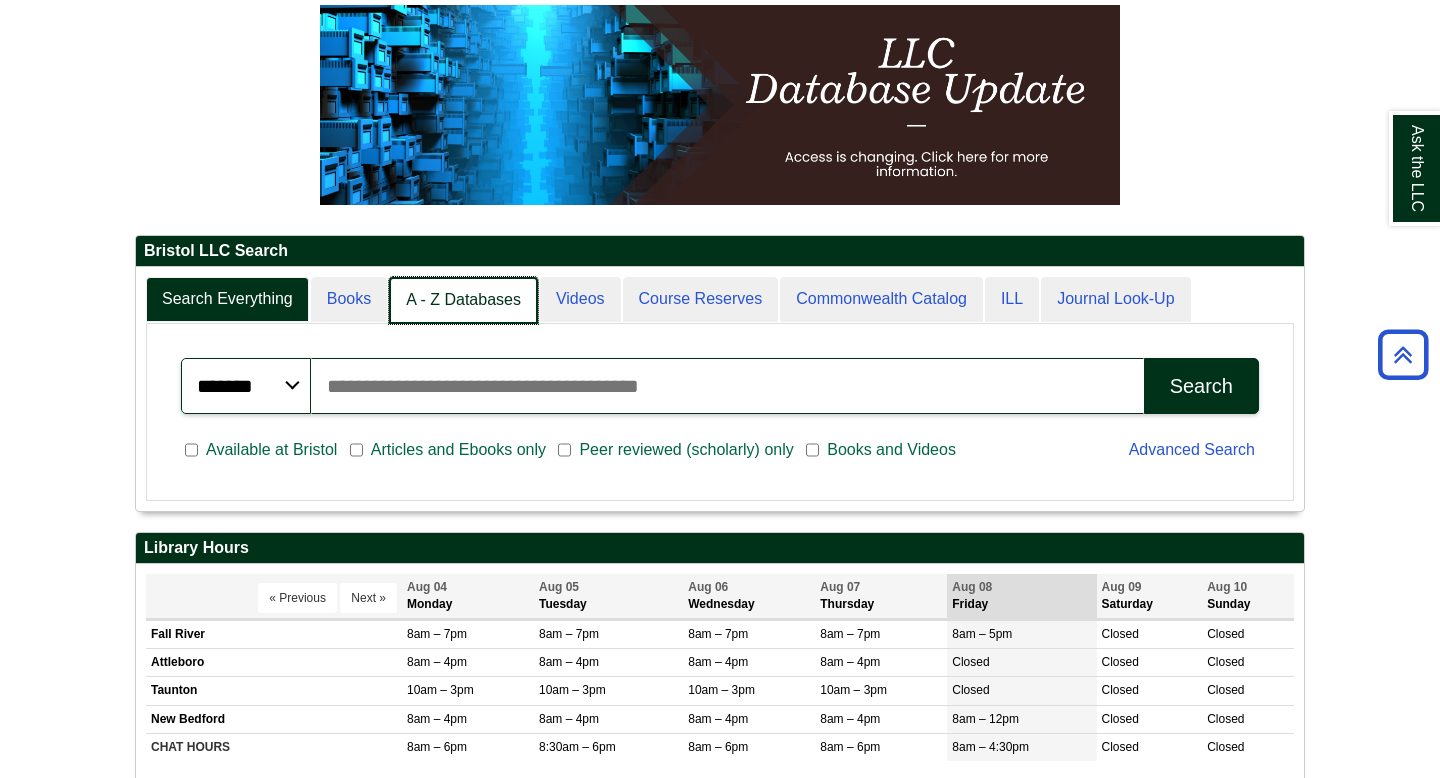 click on "A - Z Databases" at bounding box center [463, 300] 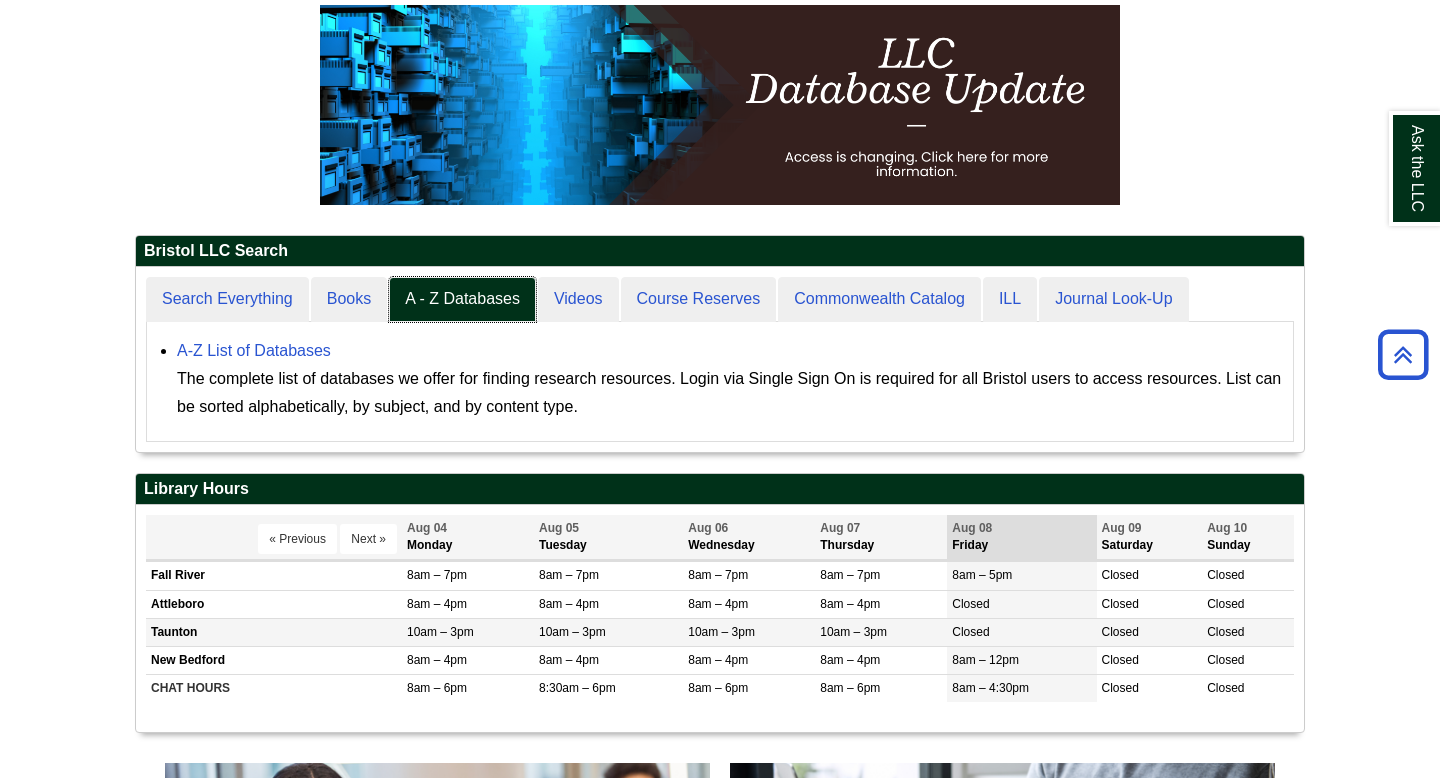 scroll, scrollTop: 184, scrollLeft: 1168, axis: both 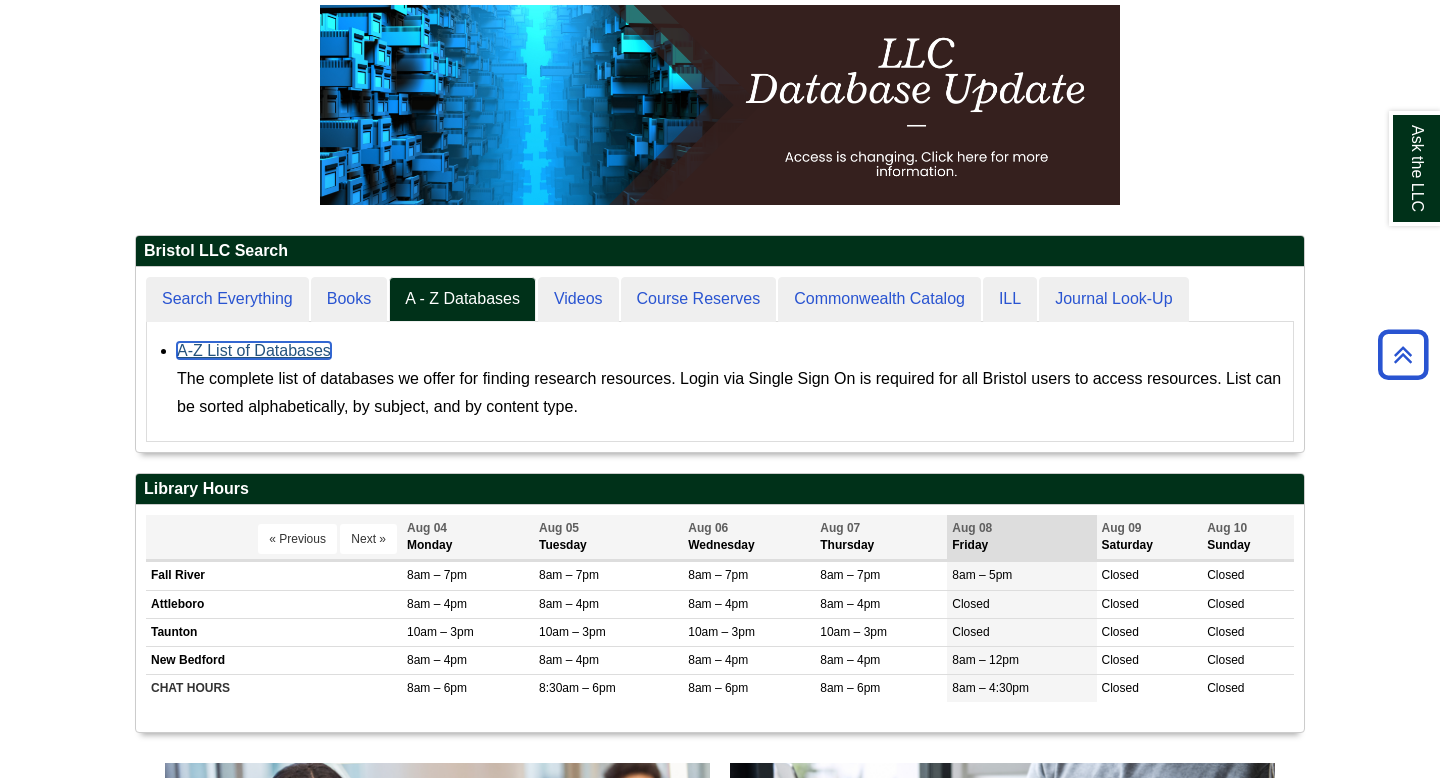 click on "A-Z List of Databases" at bounding box center [254, 350] 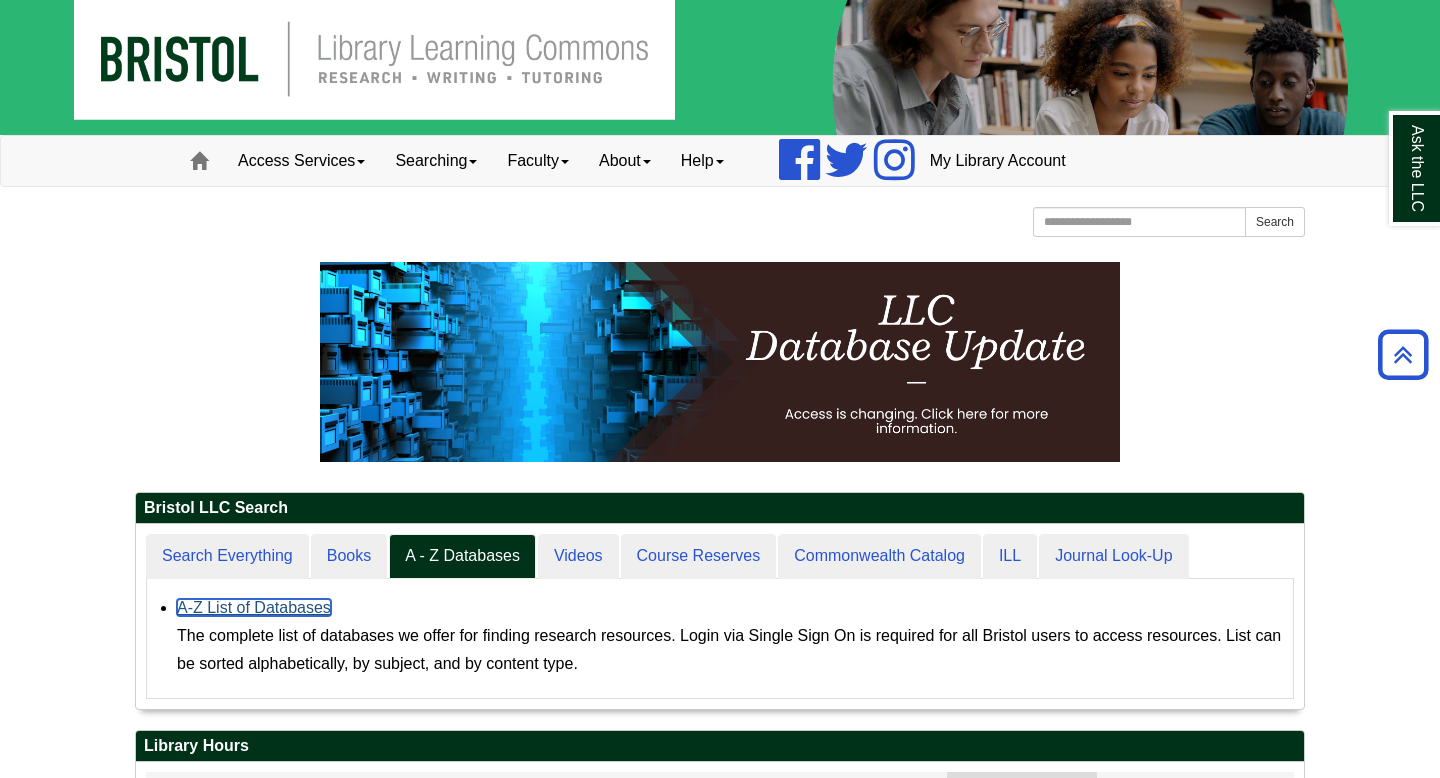 scroll, scrollTop: 0, scrollLeft: 0, axis: both 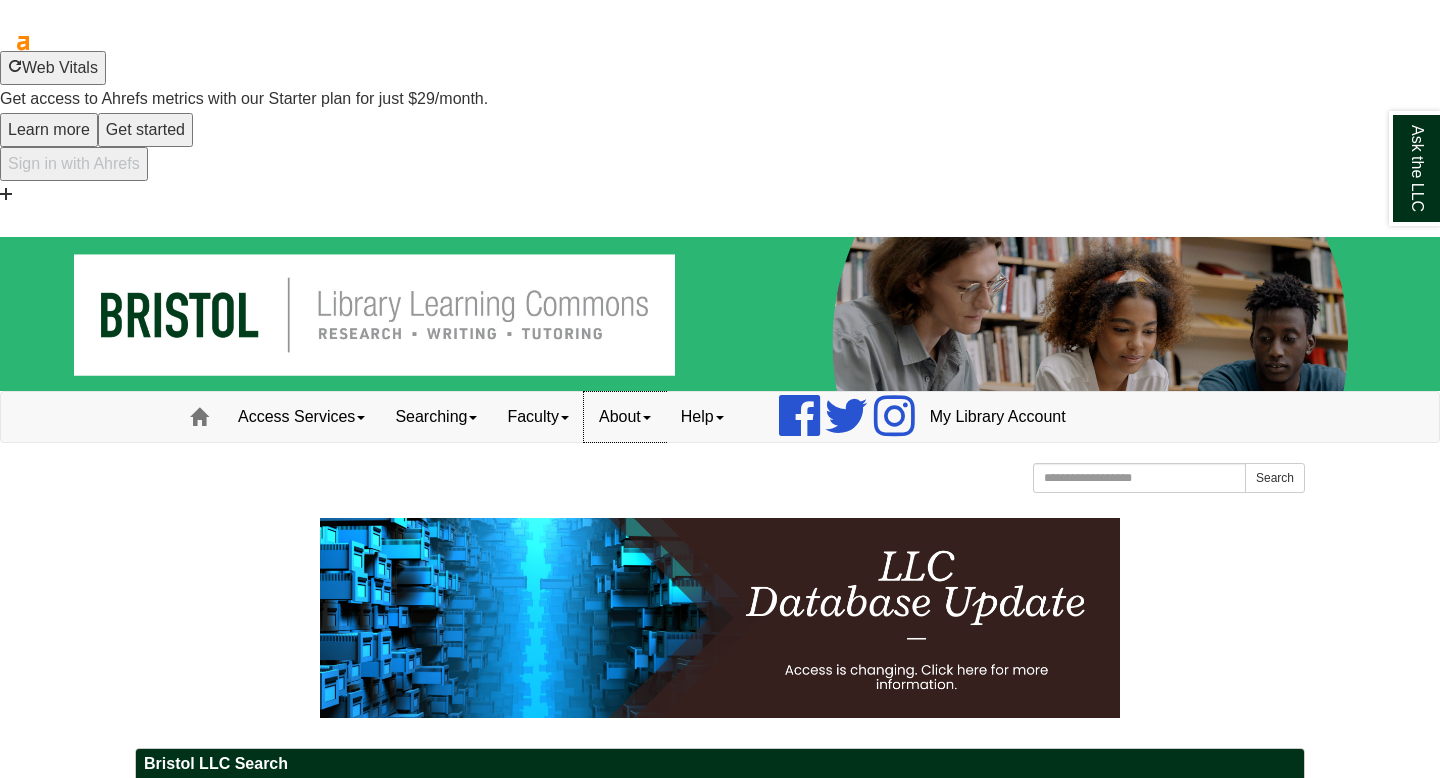 click on "About" at bounding box center (625, 417) 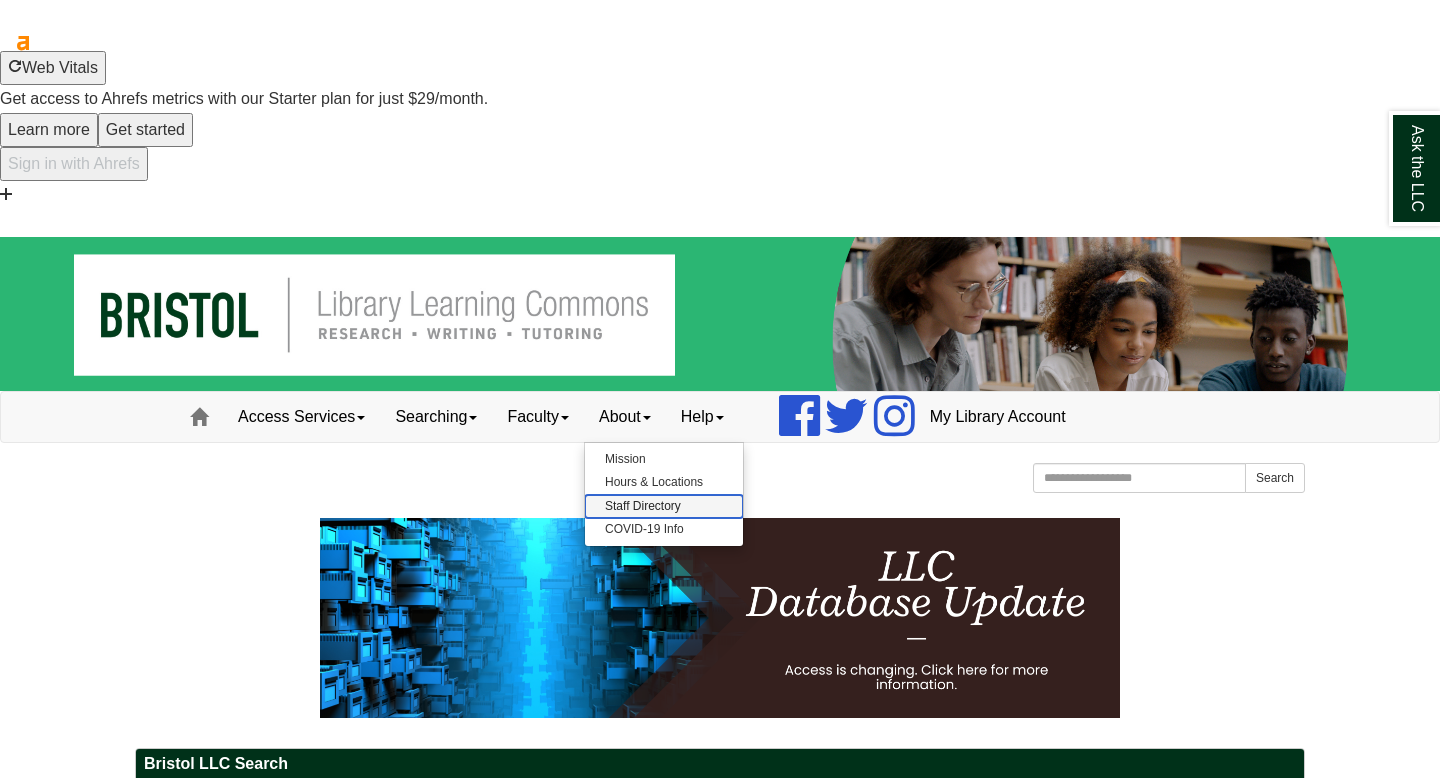 click on "Staff Directory" at bounding box center (664, 506) 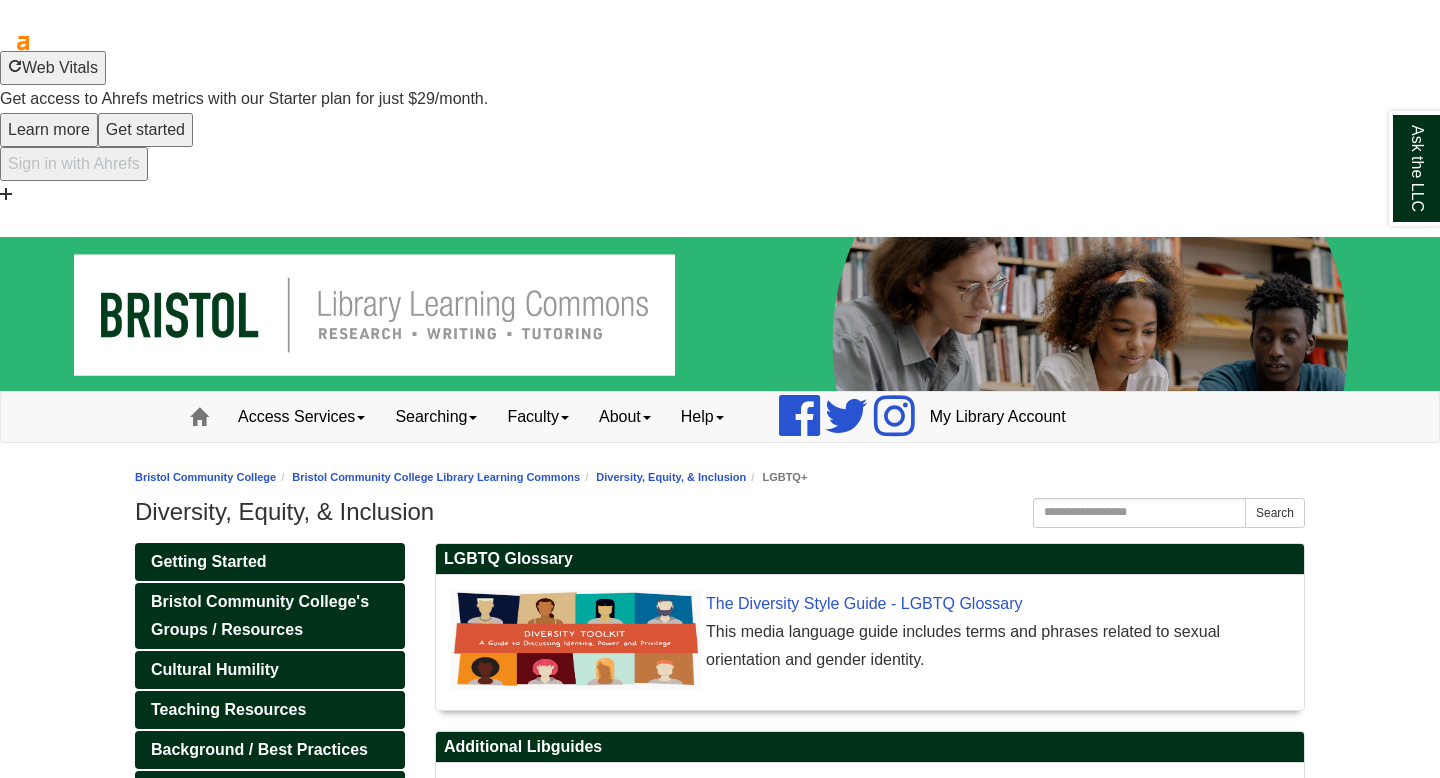 scroll, scrollTop: 0, scrollLeft: 0, axis: both 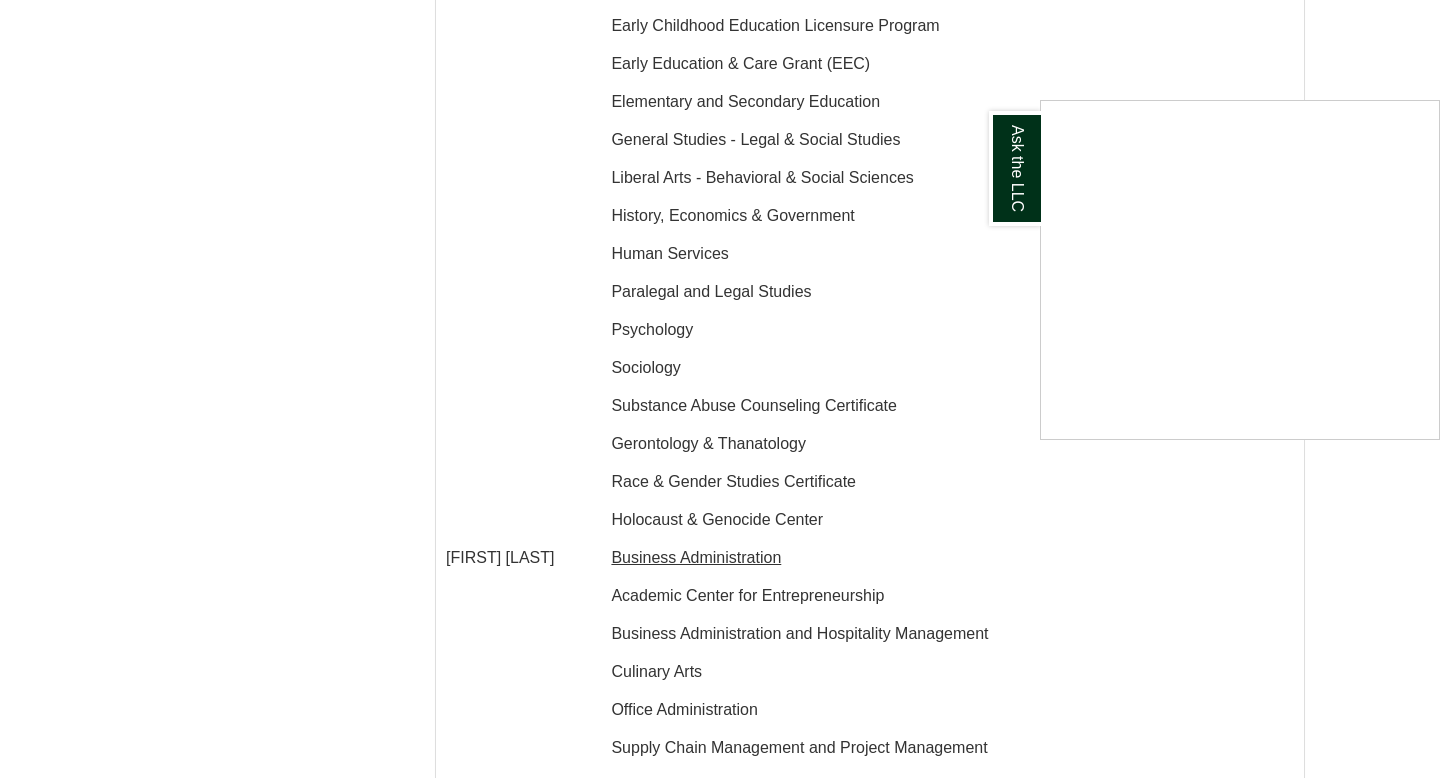 drag, startPoint x: 550, startPoint y: 176, endPoint x: 445, endPoint y: 172, distance: 105.076164 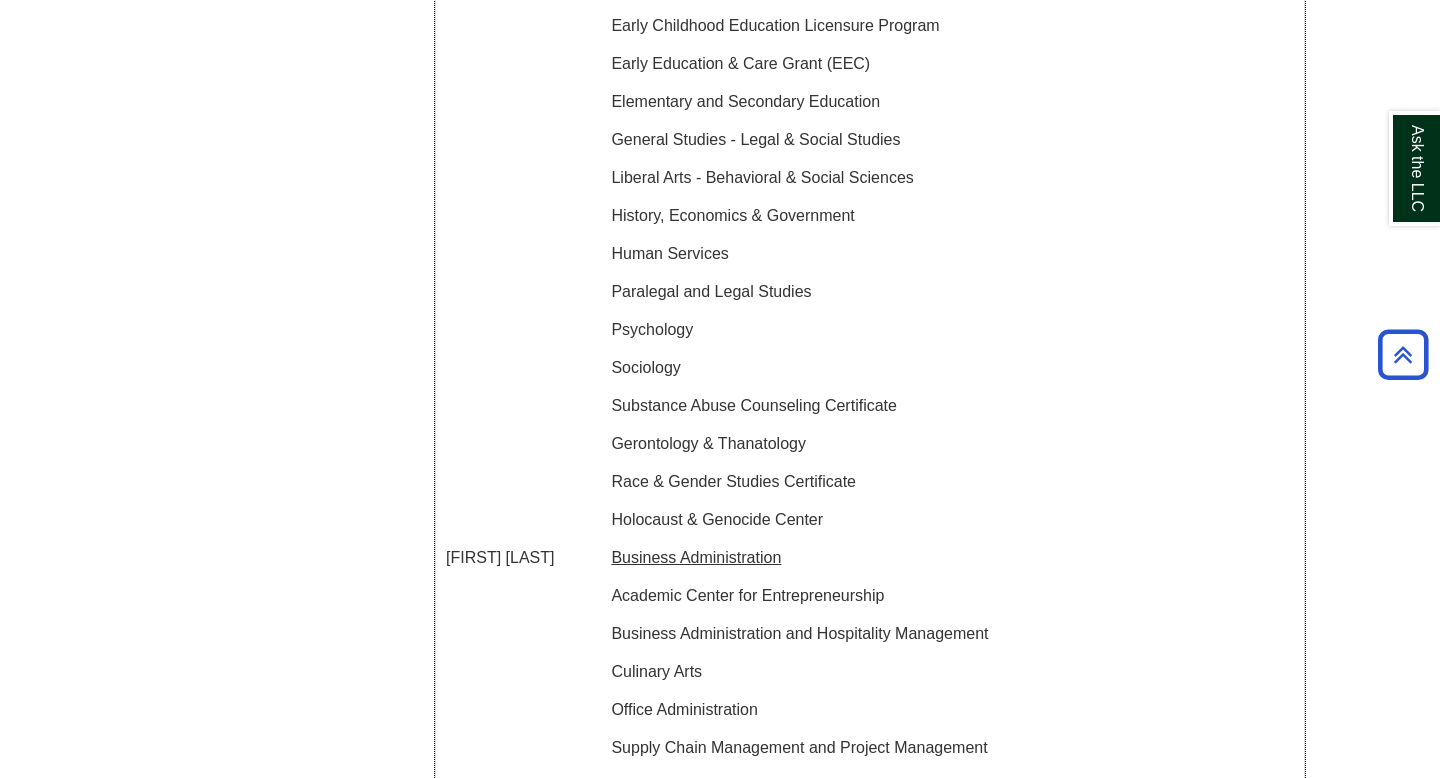 drag, startPoint x: 540, startPoint y: 181, endPoint x: 446, endPoint y: 171, distance: 94.53042 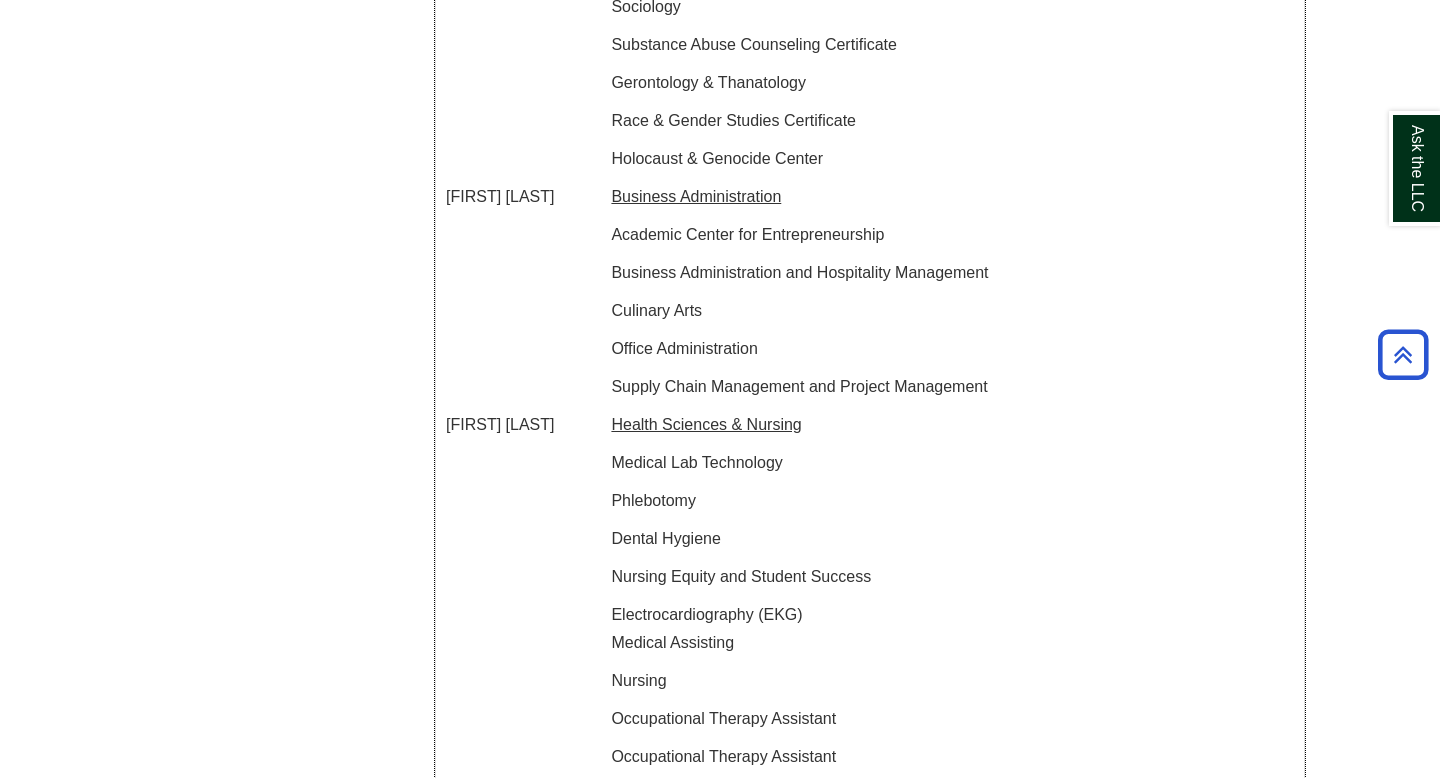 scroll, scrollTop: 3361, scrollLeft: 0, axis: vertical 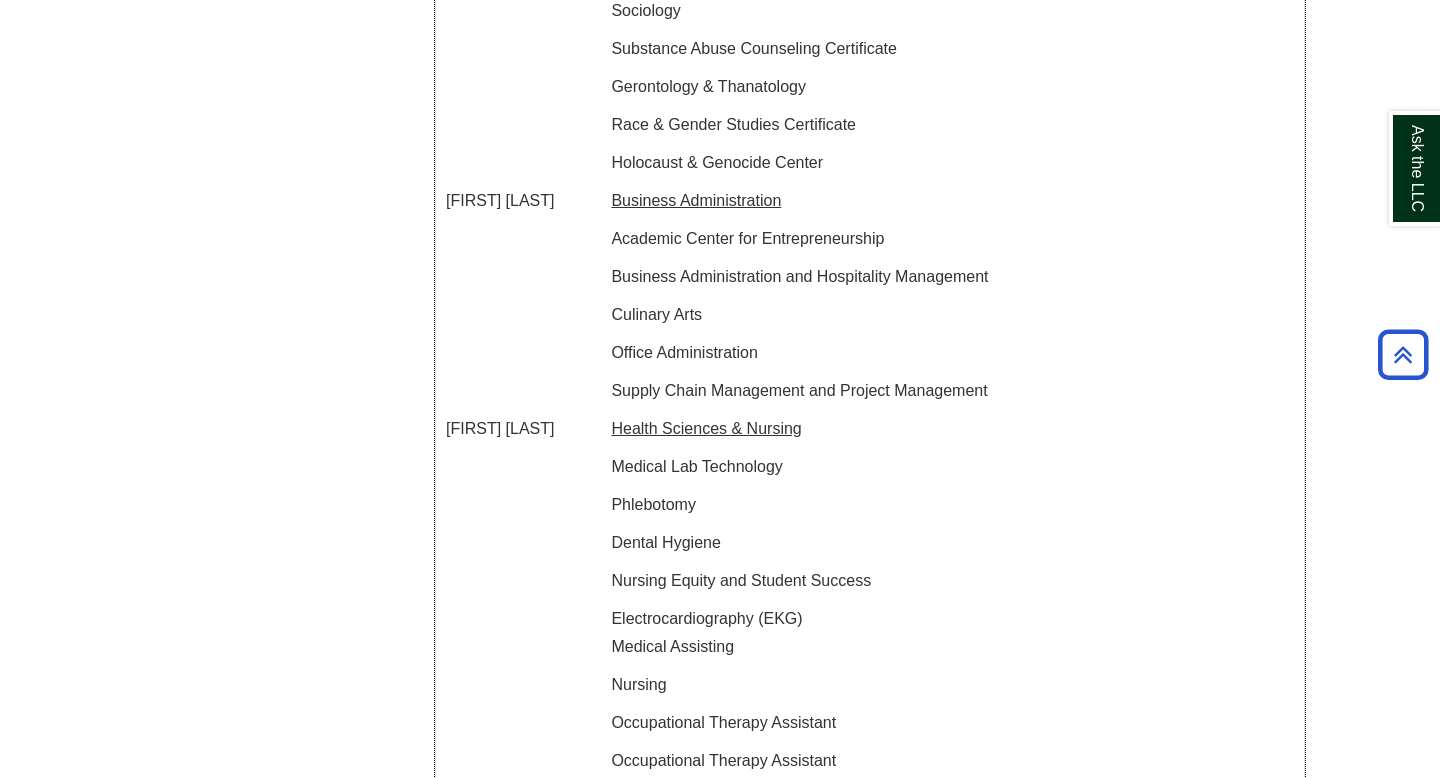 drag, startPoint x: 697, startPoint y: 354, endPoint x: 588, endPoint y: 342, distance: 109.65856 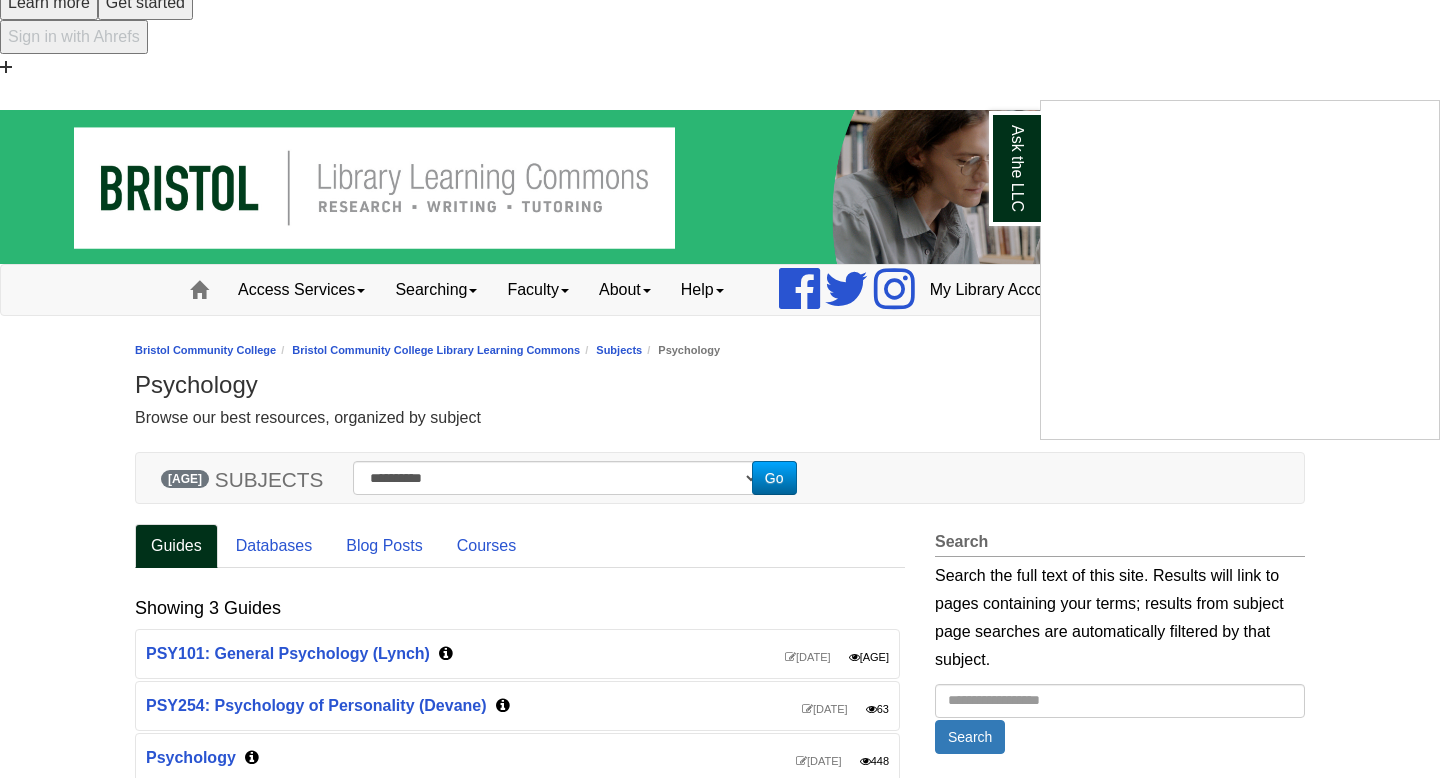 scroll, scrollTop: 130, scrollLeft: 0, axis: vertical 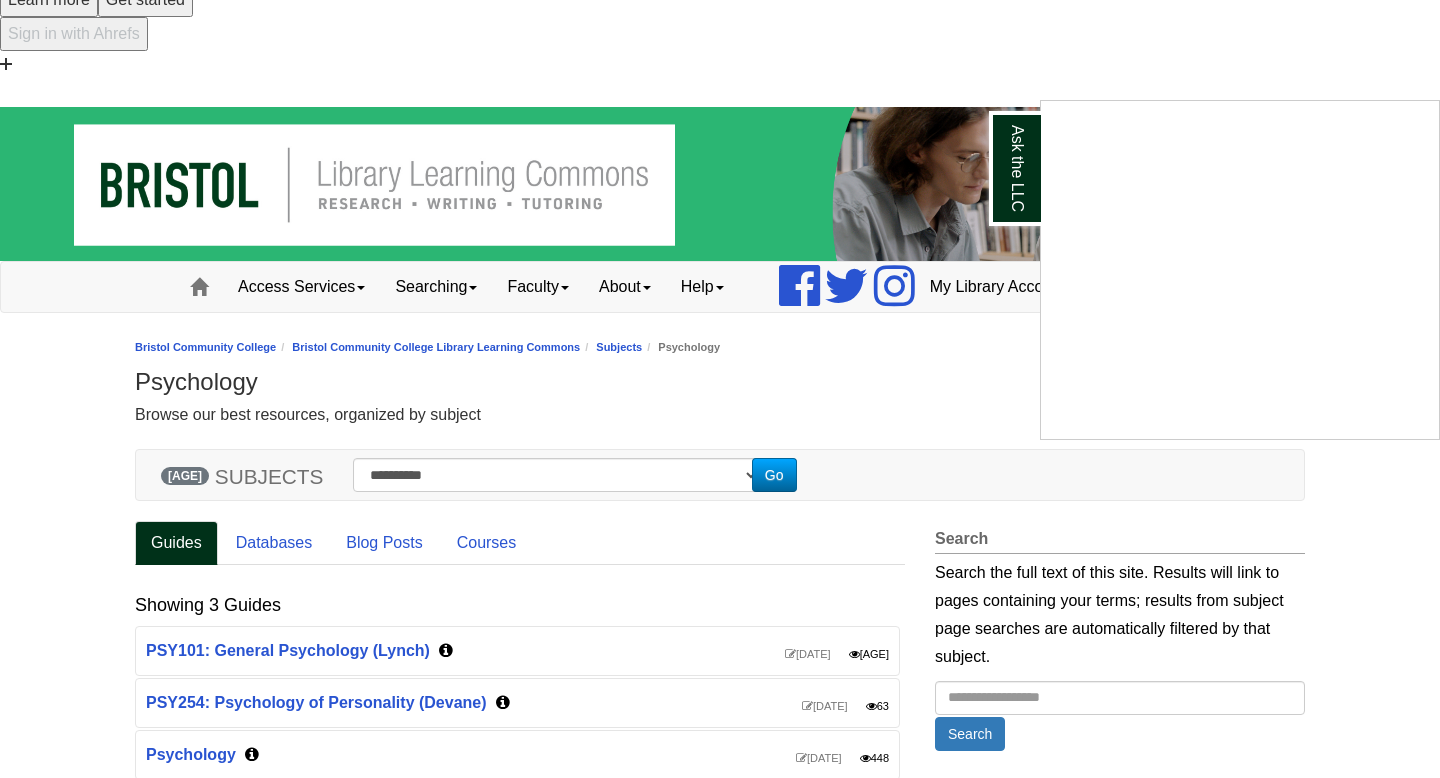 click at bounding box center (720, 389) 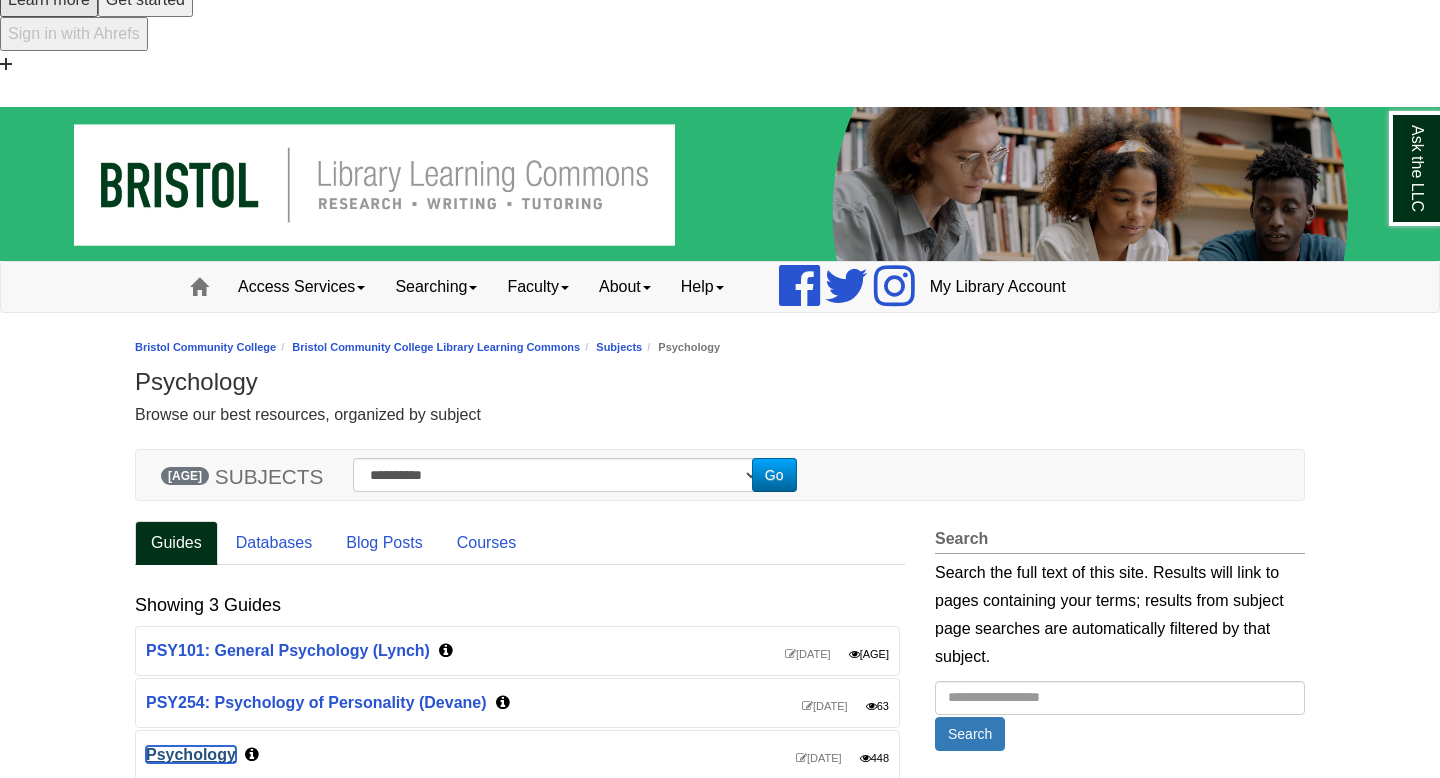 click on "Psychology" at bounding box center [191, 754] 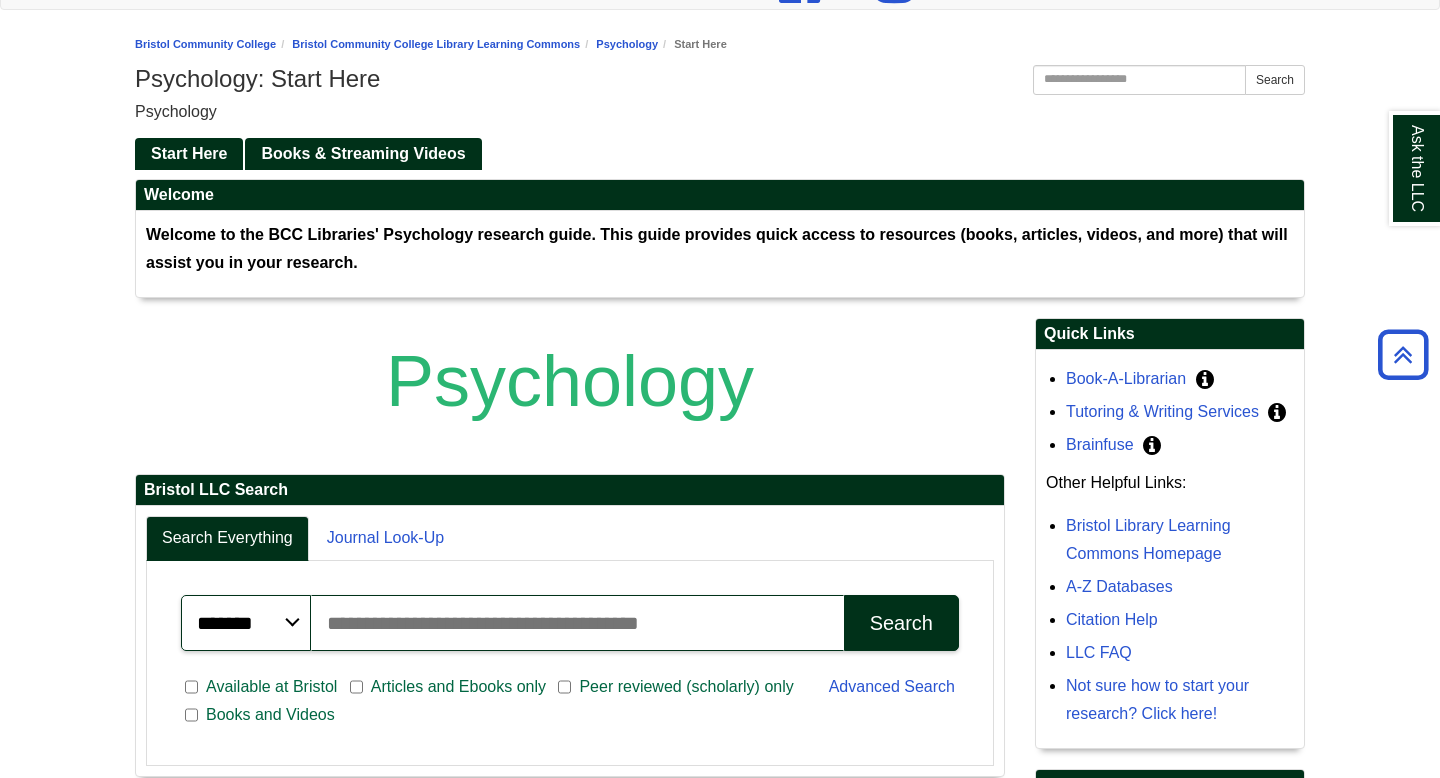 scroll, scrollTop: 437, scrollLeft: 0, axis: vertical 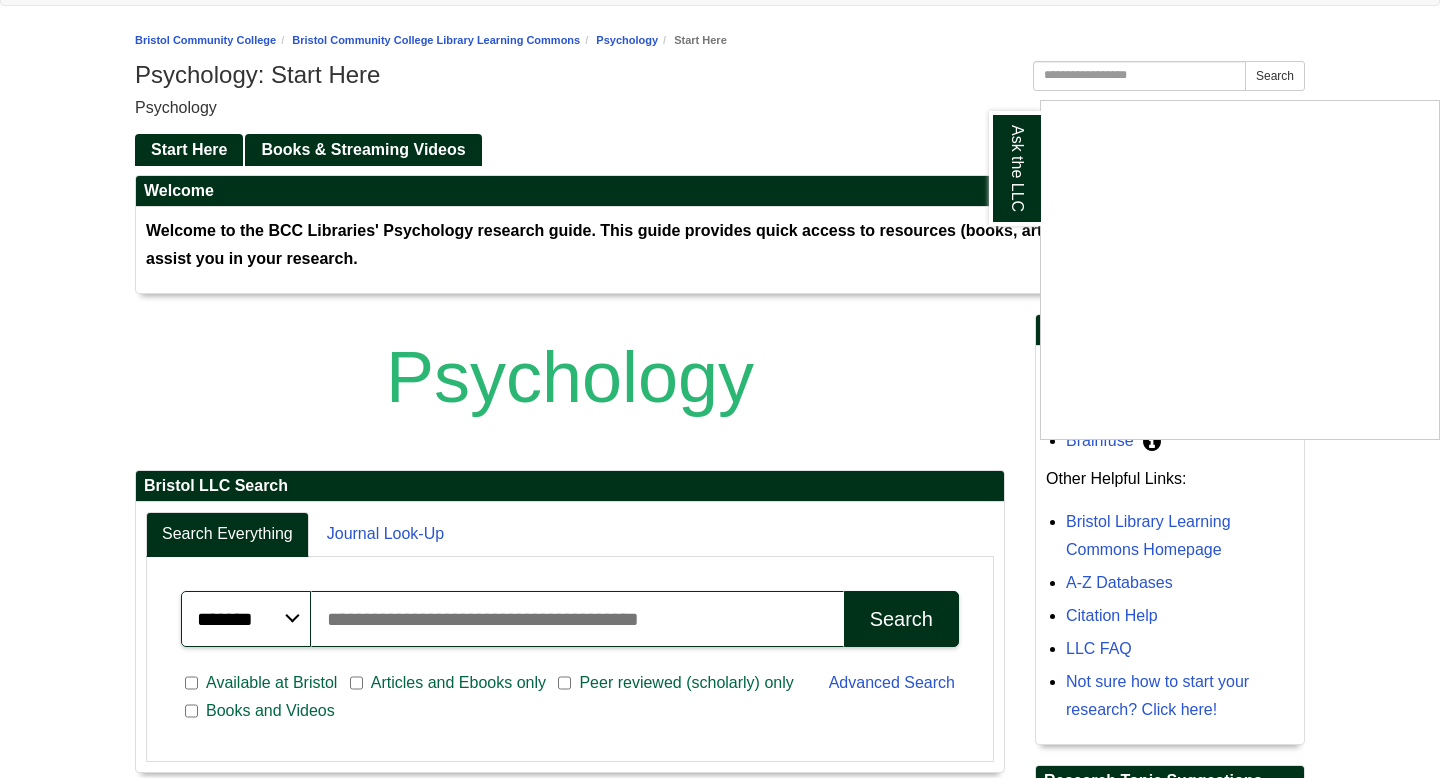 click at bounding box center (720, 389) 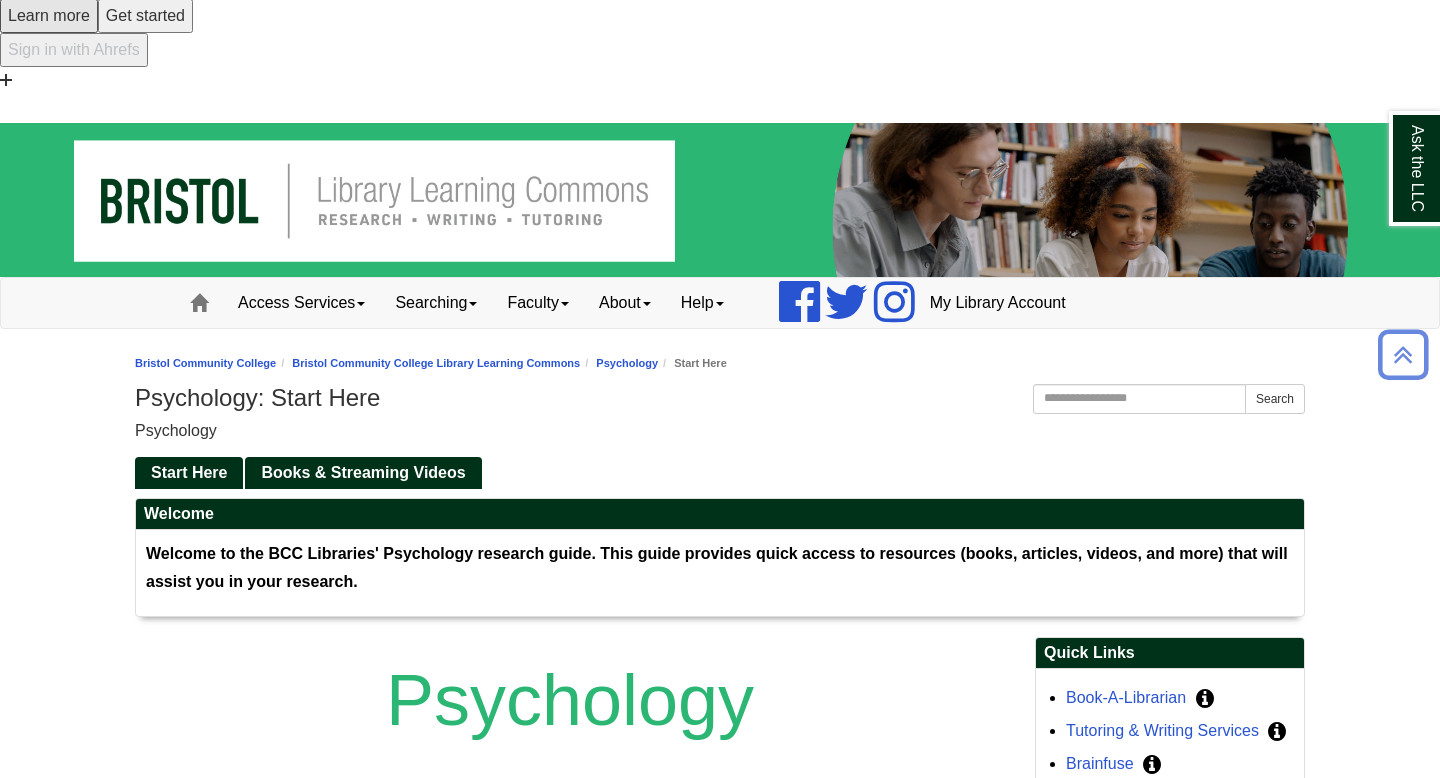 scroll, scrollTop: 111, scrollLeft: 0, axis: vertical 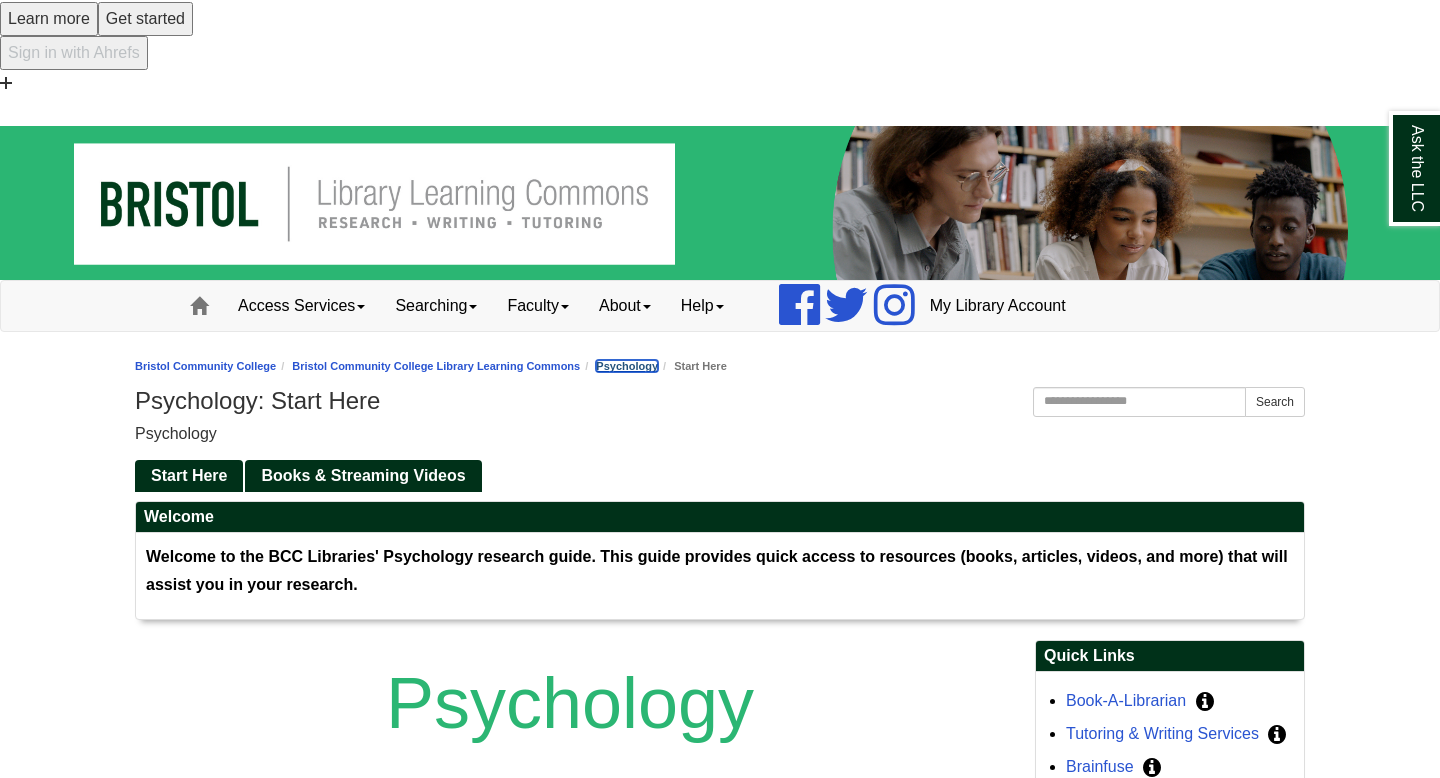 click on "Psychology" at bounding box center (627, 366) 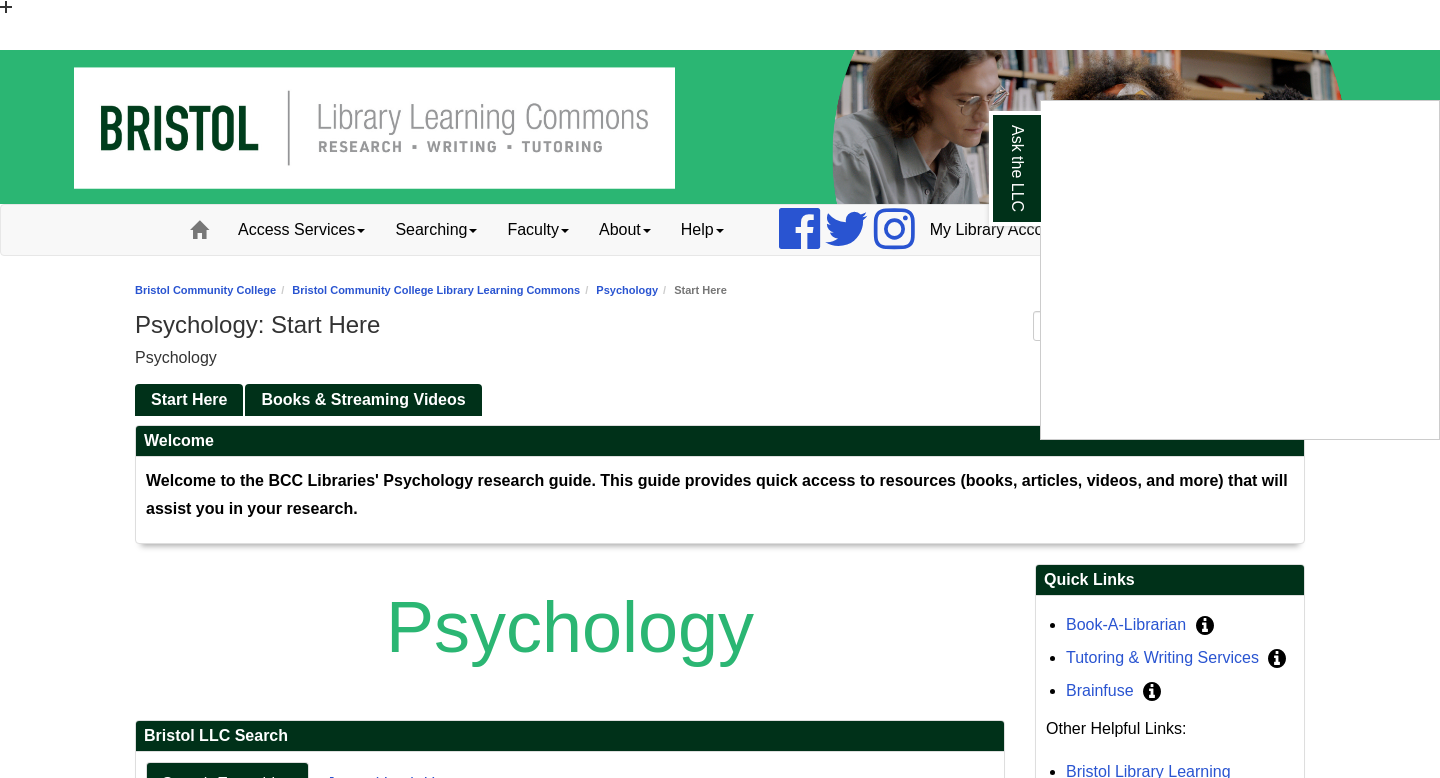 scroll, scrollTop: 0, scrollLeft: 0, axis: both 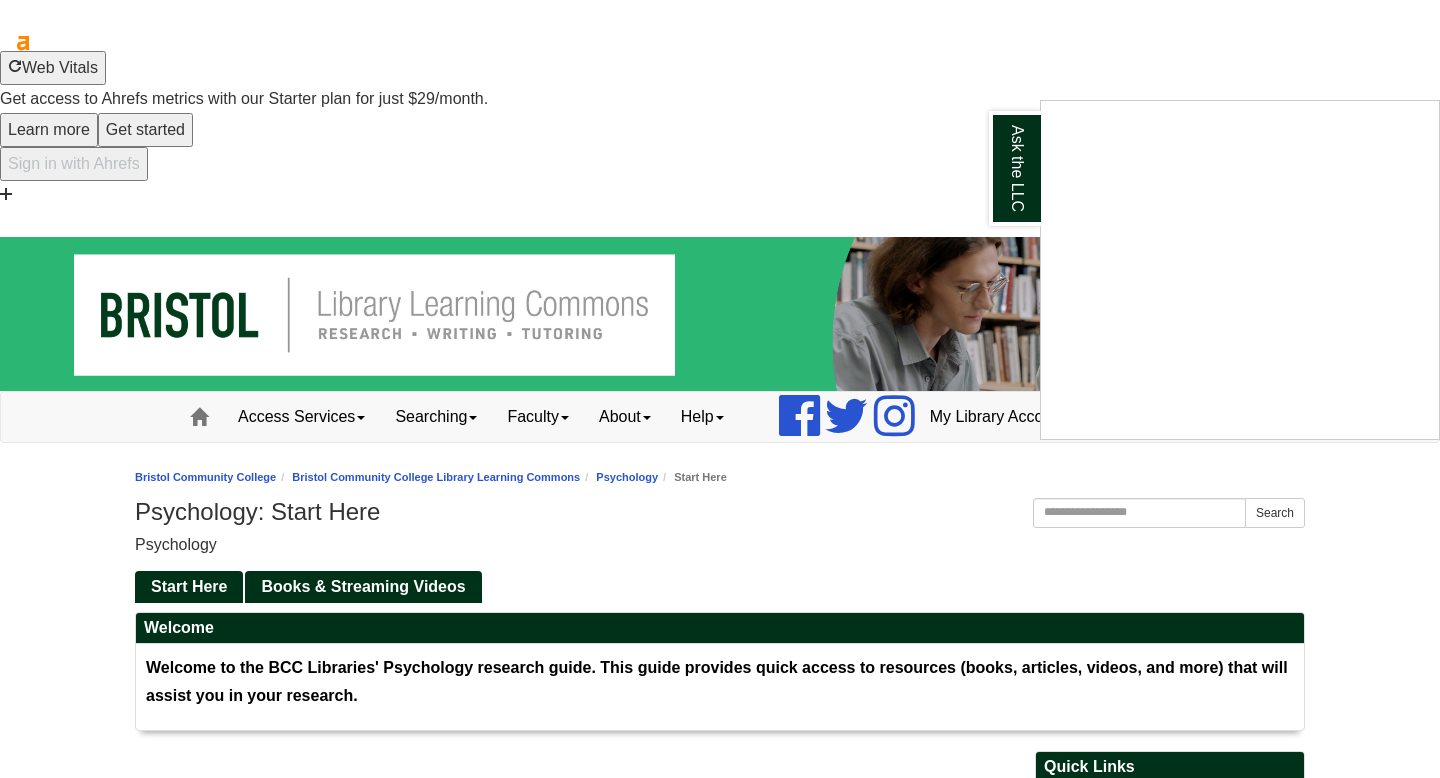 click at bounding box center (720, 389) 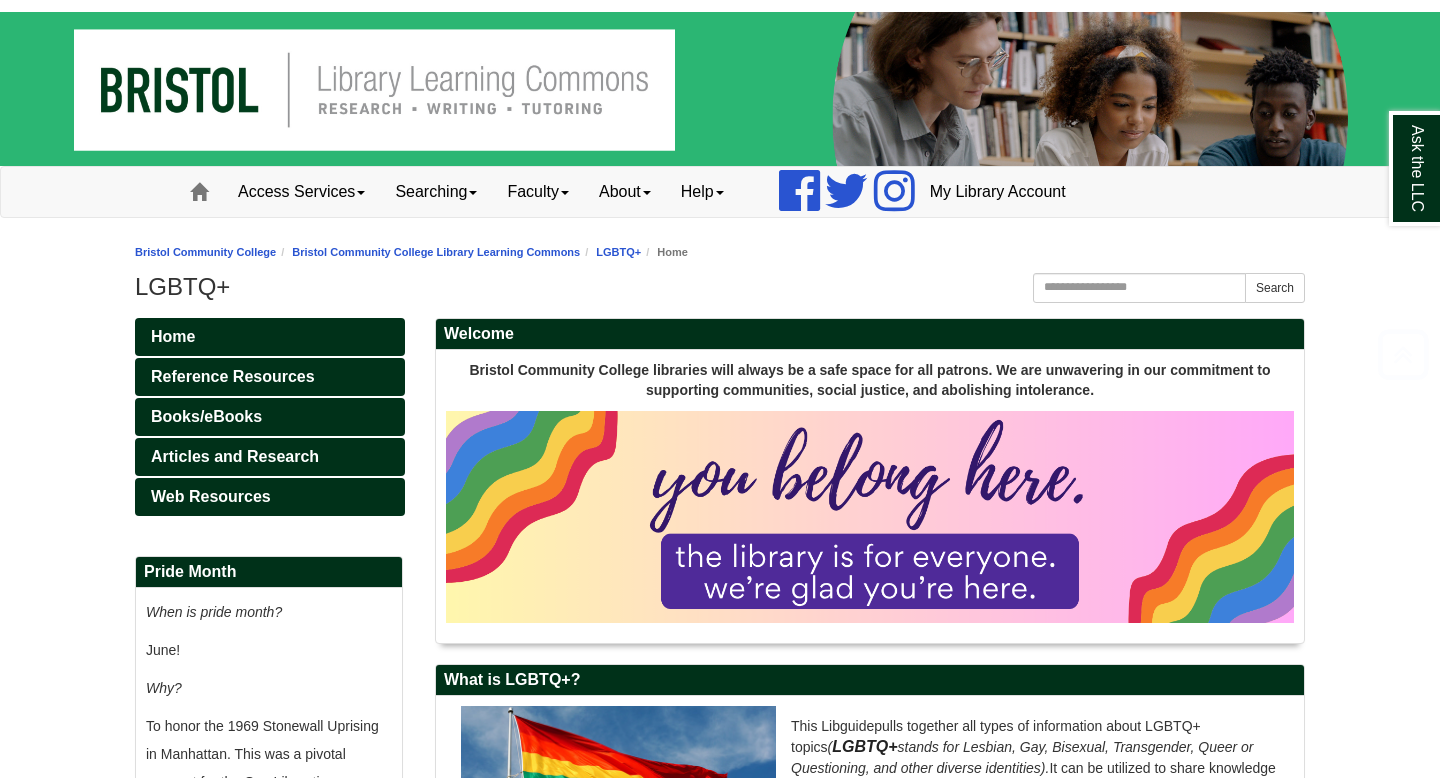 scroll, scrollTop: 229, scrollLeft: 0, axis: vertical 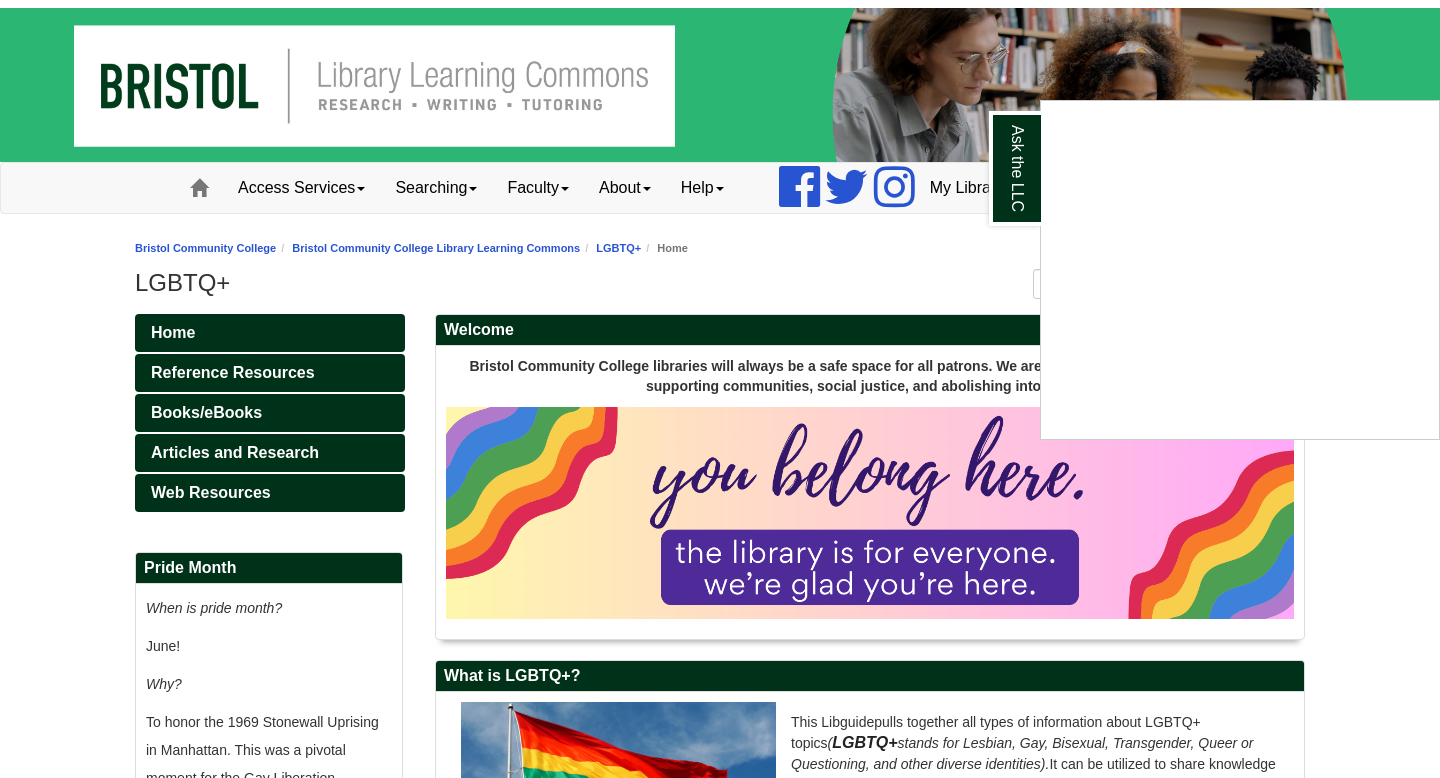 click at bounding box center [720, 389] 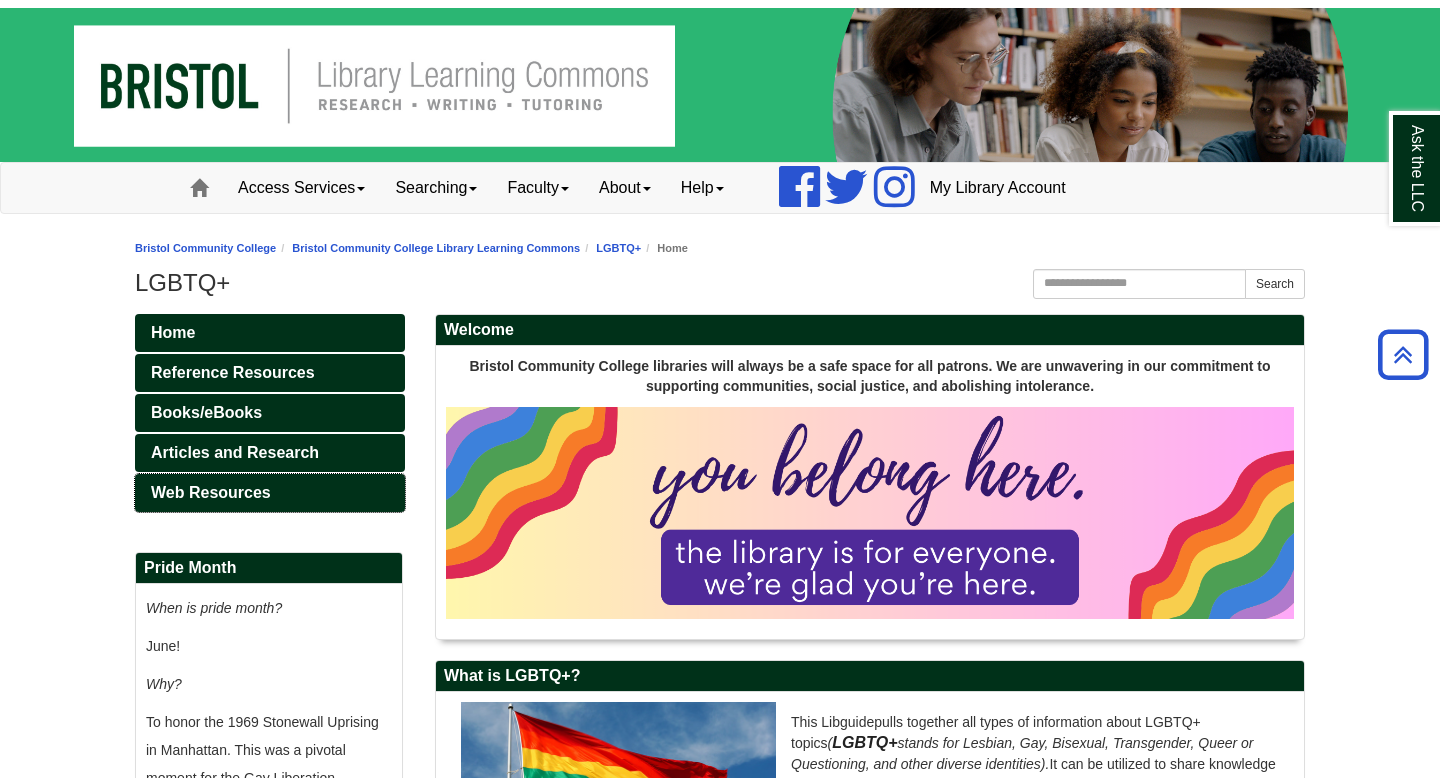 click on "Web Resources" at bounding box center [211, 492] 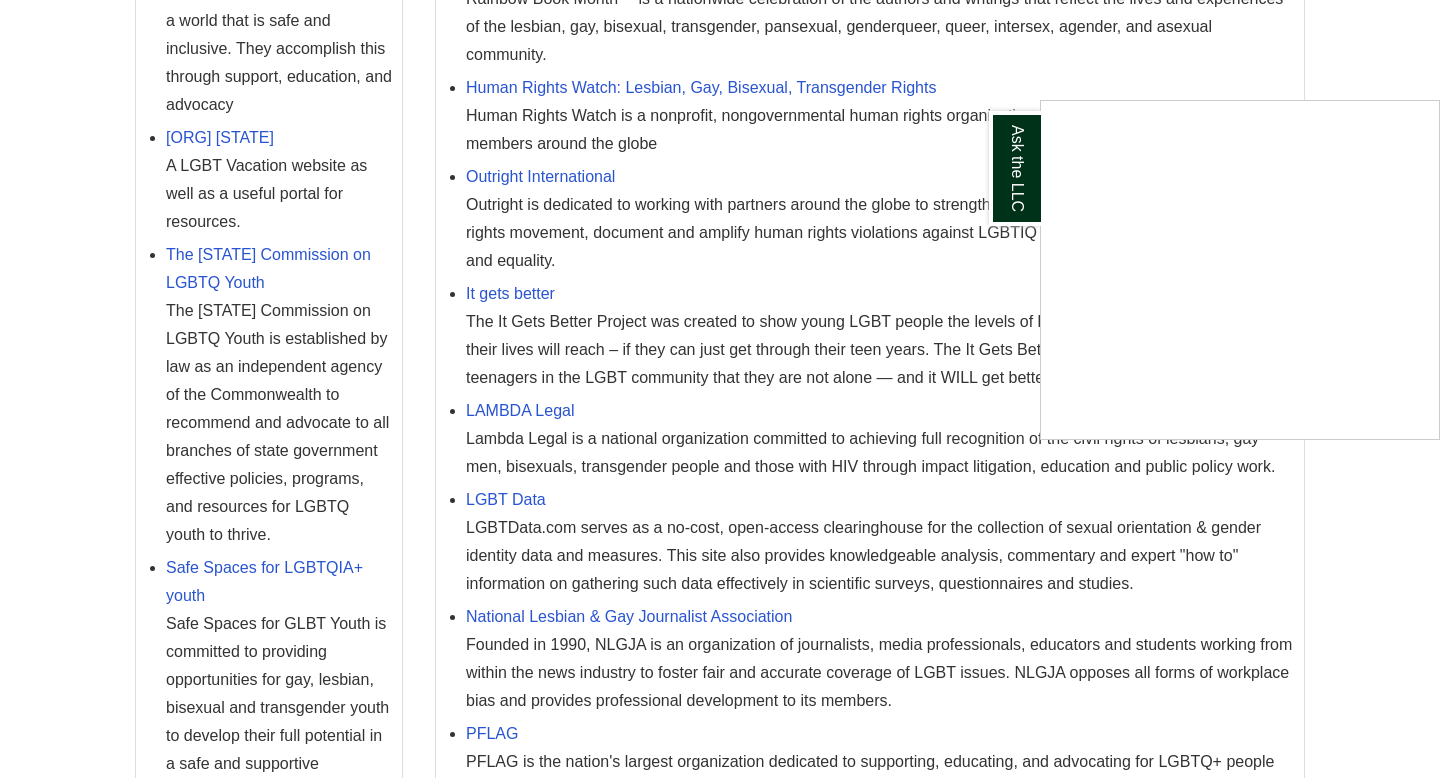 scroll, scrollTop: 0, scrollLeft: 0, axis: both 